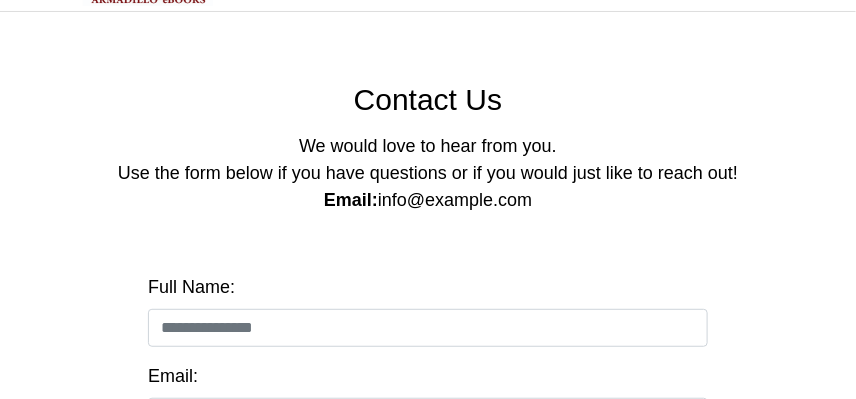 scroll, scrollTop: 100, scrollLeft: 0, axis: vertical 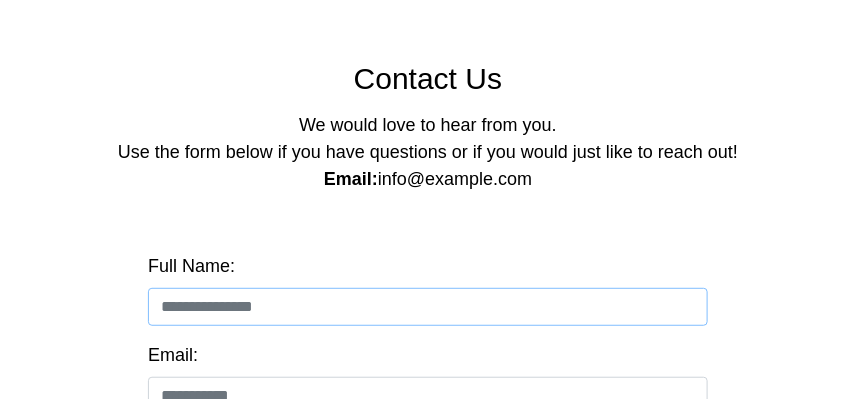 click at bounding box center [428, 307] 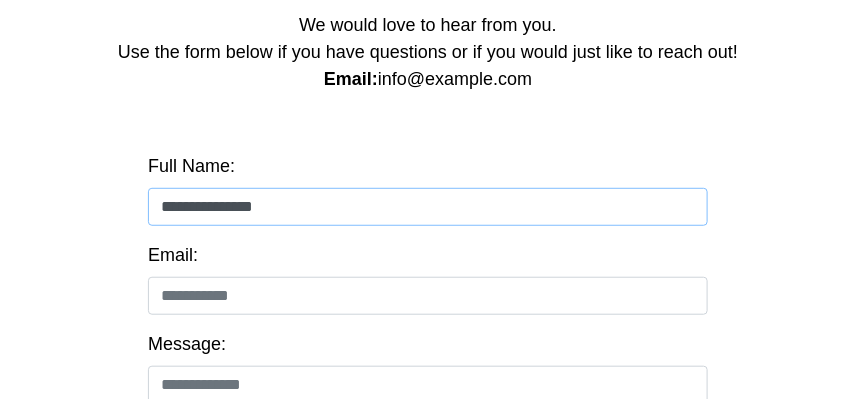 scroll, scrollTop: 300, scrollLeft: 0, axis: vertical 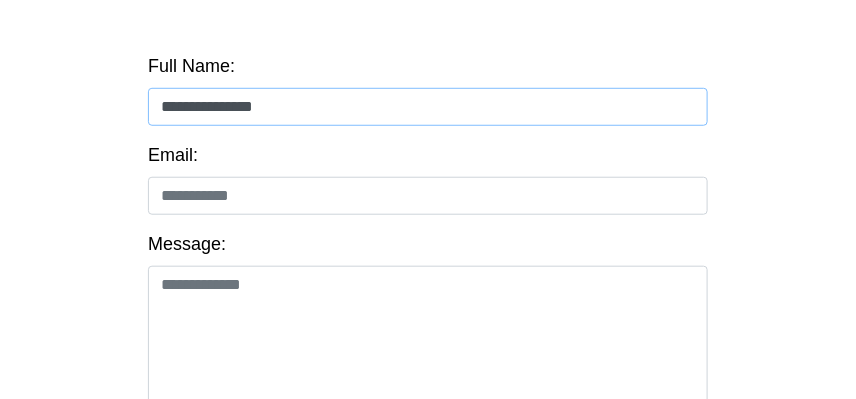 type on "**********" 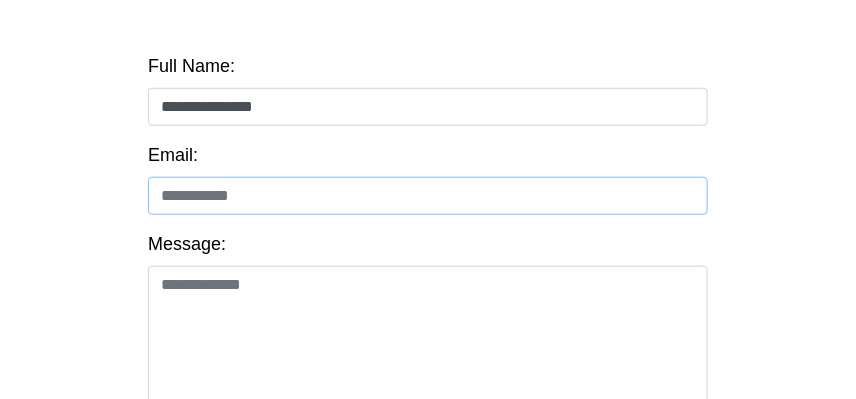 click at bounding box center (428, 196) 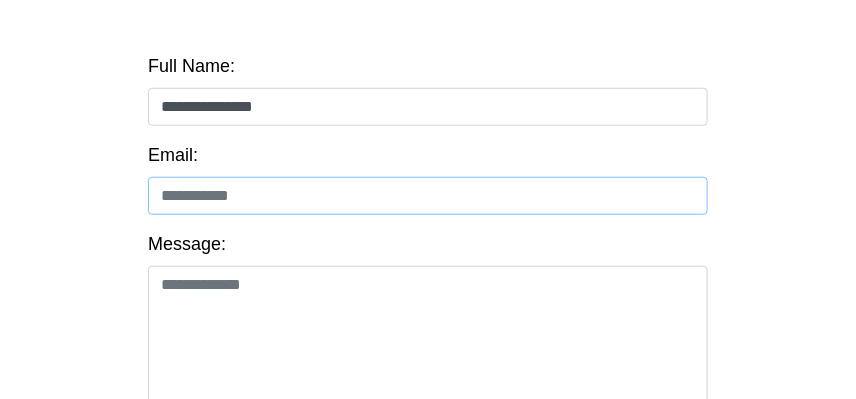 type on "**********" 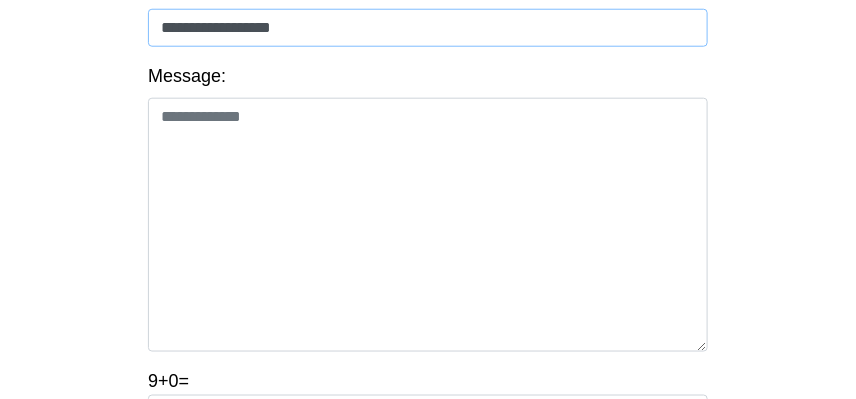 scroll, scrollTop: 500, scrollLeft: 0, axis: vertical 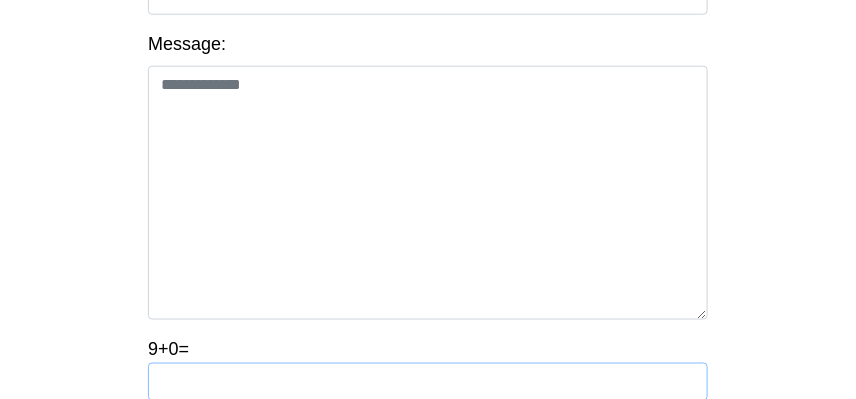 click at bounding box center (428, 382) 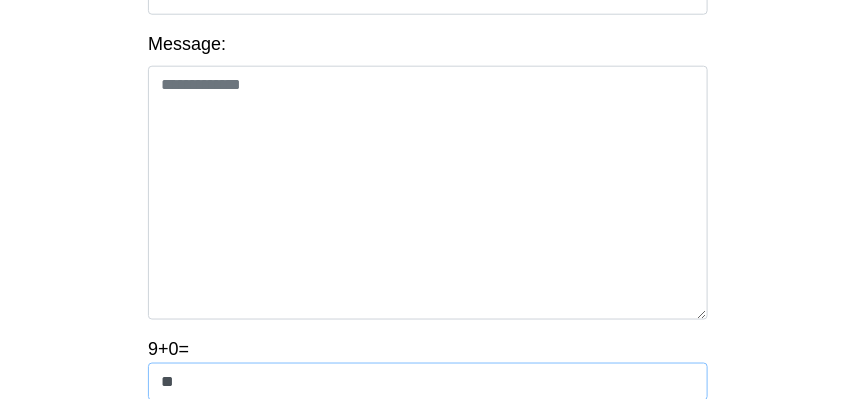 type on "**" 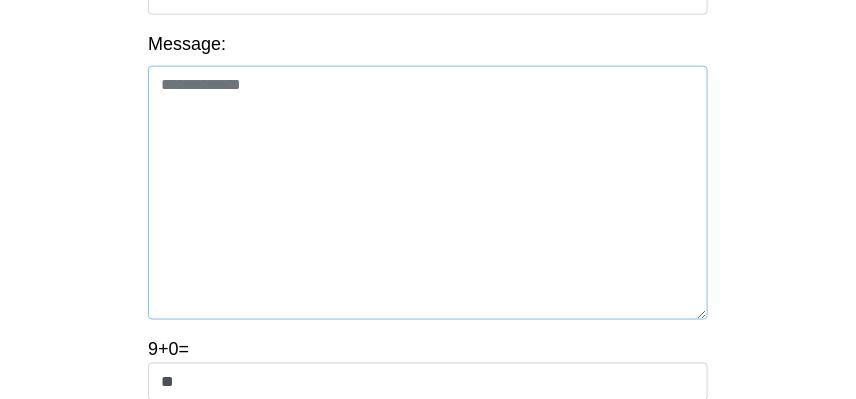 click at bounding box center [428, 193] 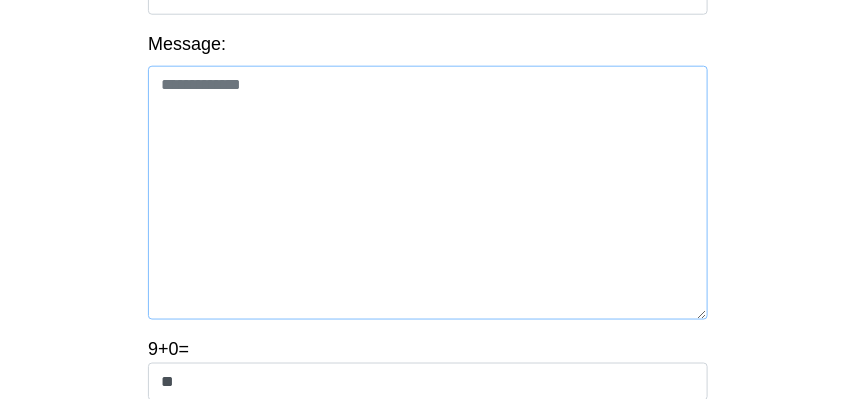 paste on "**********" 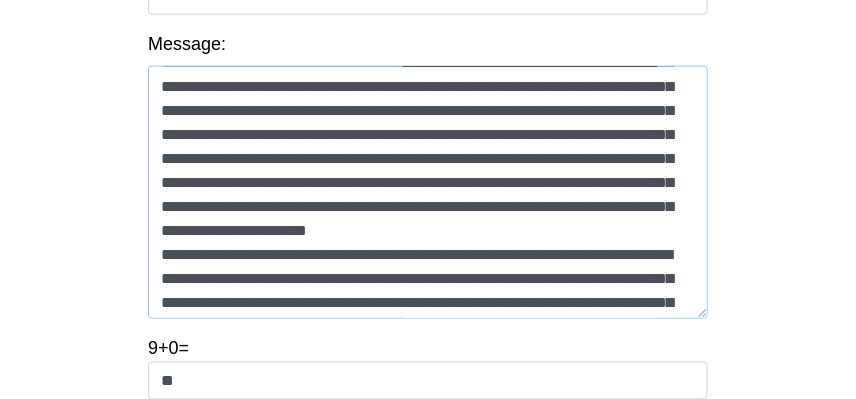 scroll, scrollTop: 0, scrollLeft: 0, axis: both 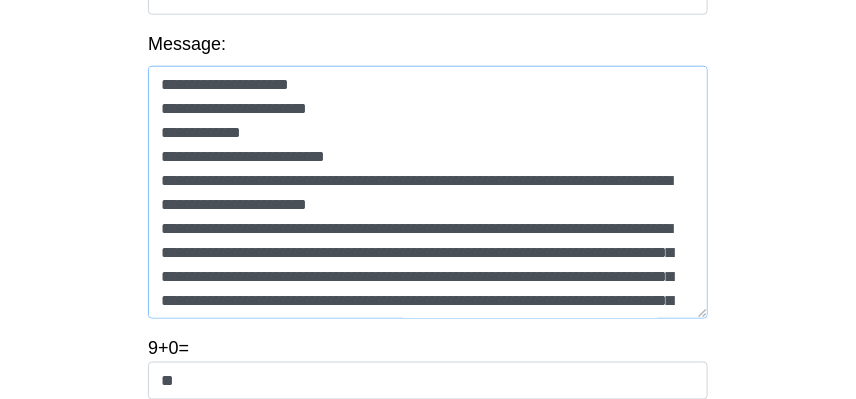 click at bounding box center (428, 192) 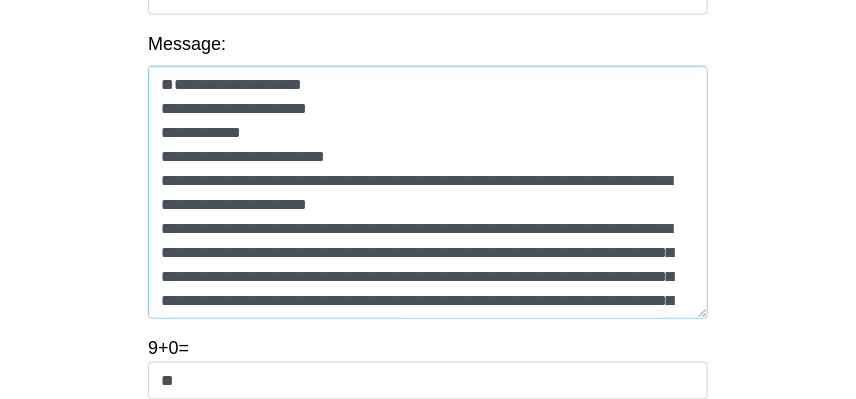 click at bounding box center (428, 192) 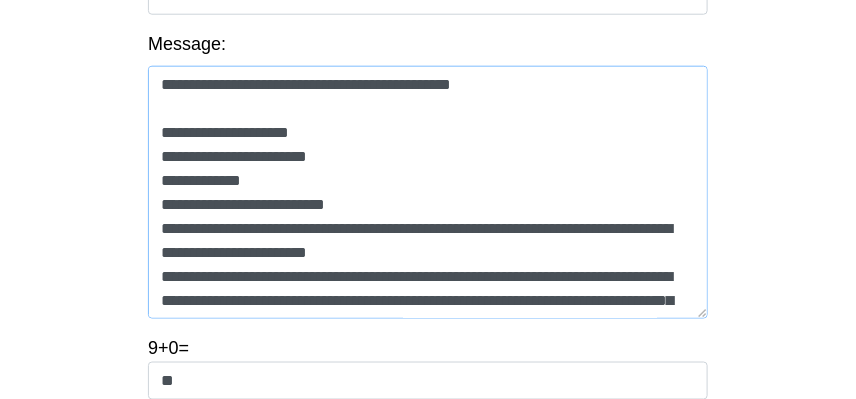click at bounding box center [428, 192] 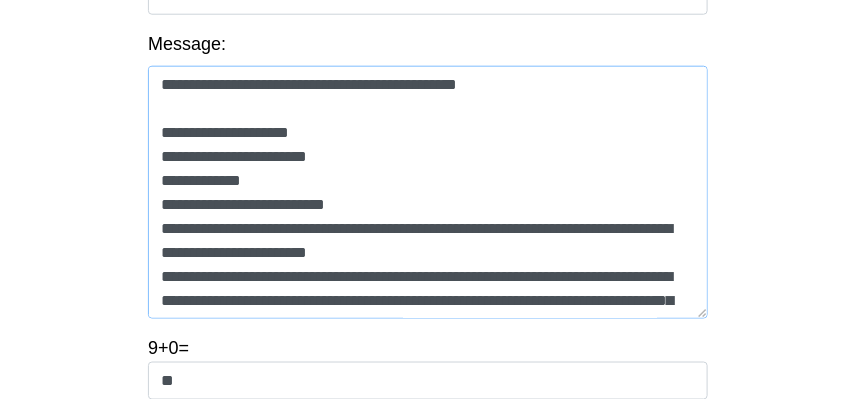 click at bounding box center [428, 192] 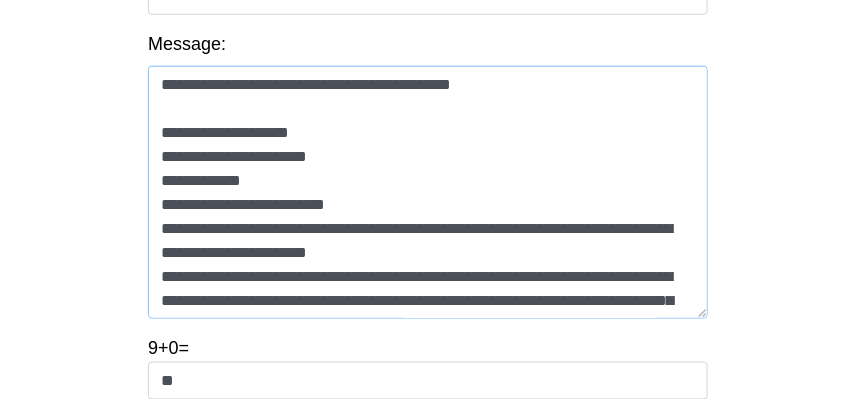 click at bounding box center [428, 192] 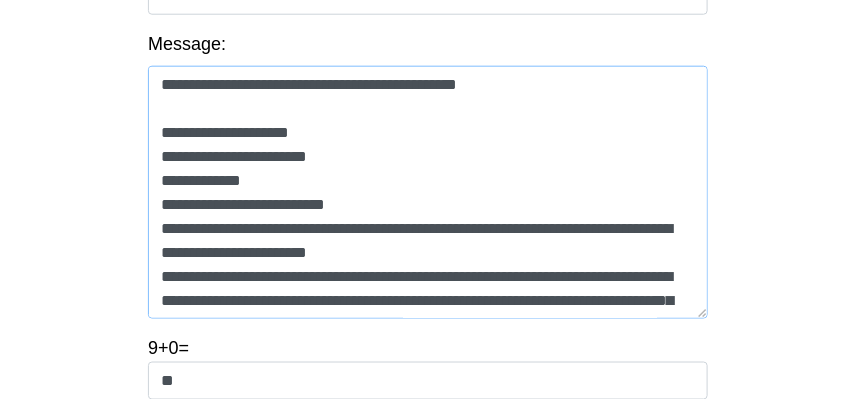 drag, startPoint x: 286, startPoint y: 122, endPoint x: 191, endPoint y: 115, distance: 95.257545 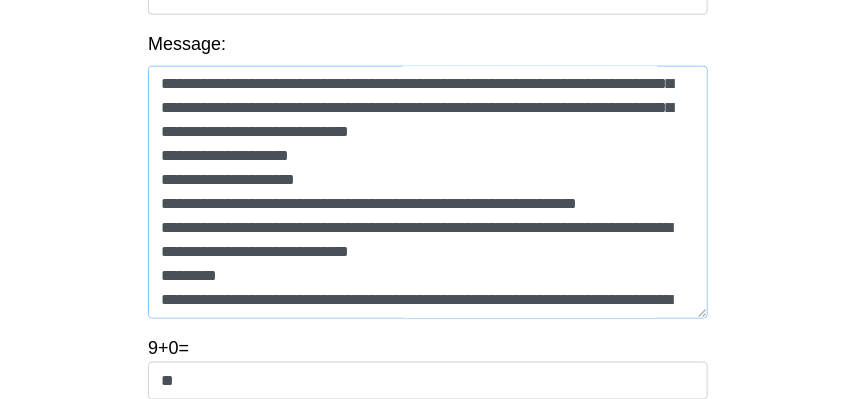 scroll, scrollTop: 1100, scrollLeft: 0, axis: vertical 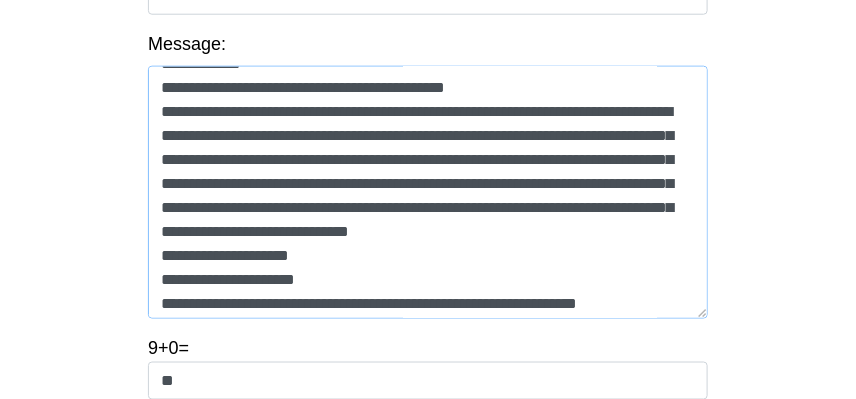 drag, startPoint x: 361, startPoint y: 178, endPoint x: 169, endPoint y: 154, distance: 193.49419 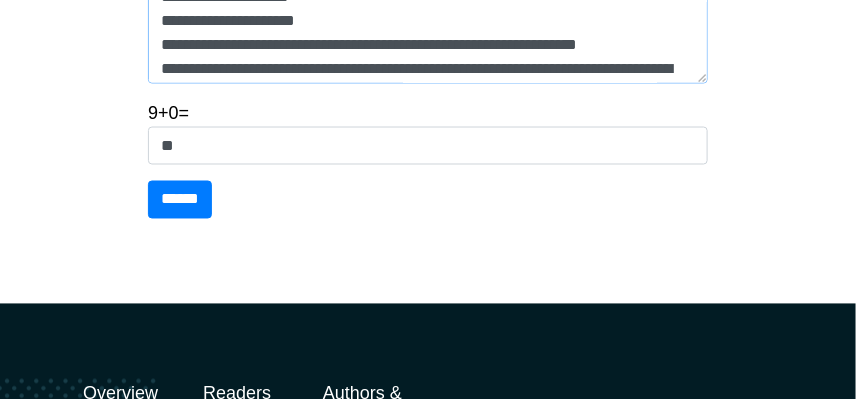 scroll, scrollTop: 700, scrollLeft: 0, axis: vertical 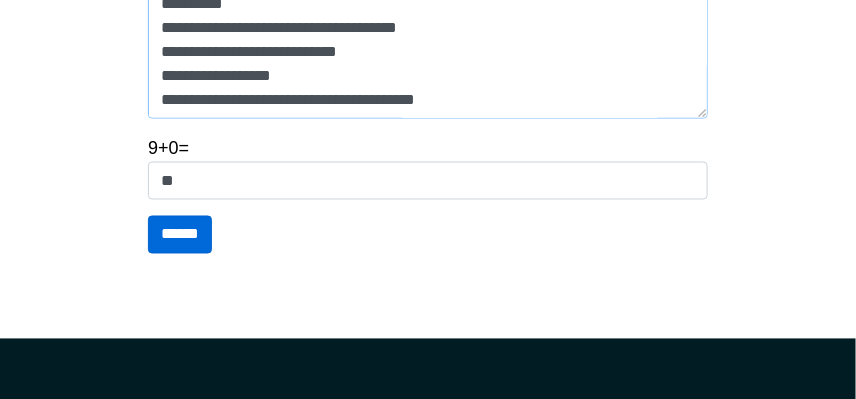 type on "**********" 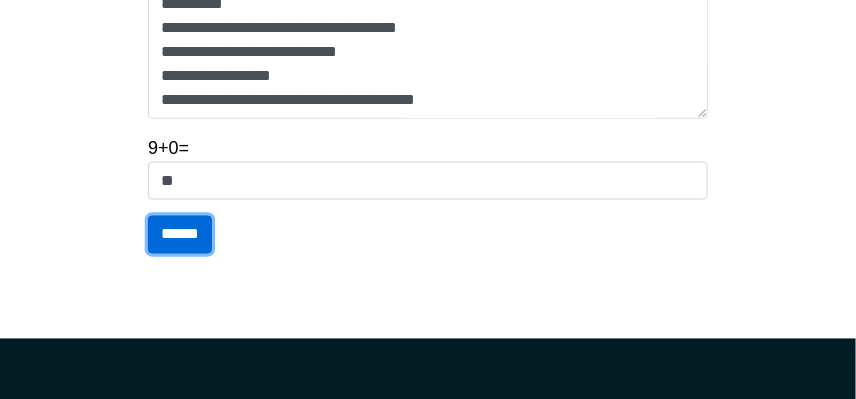 click on "******" at bounding box center (180, 235) 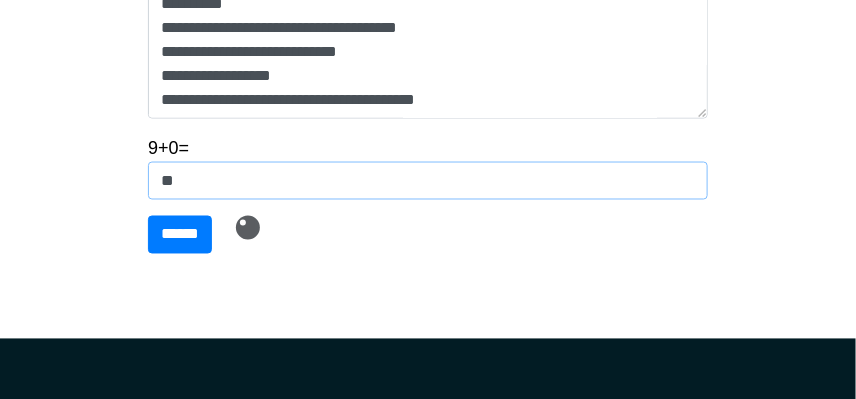drag, startPoint x: 178, startPoint y: 186, endPoint x: 116, endPoint y: 177, distance: 62.649822 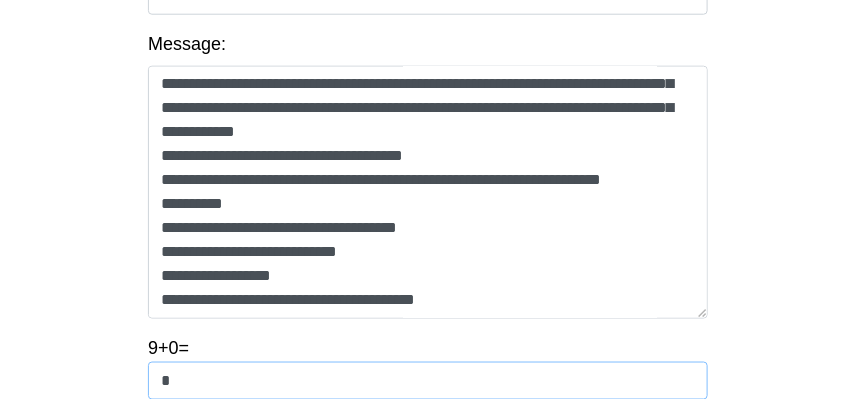 scroll, scrollTop: 500, scrollLeft: 0, axis: vertical 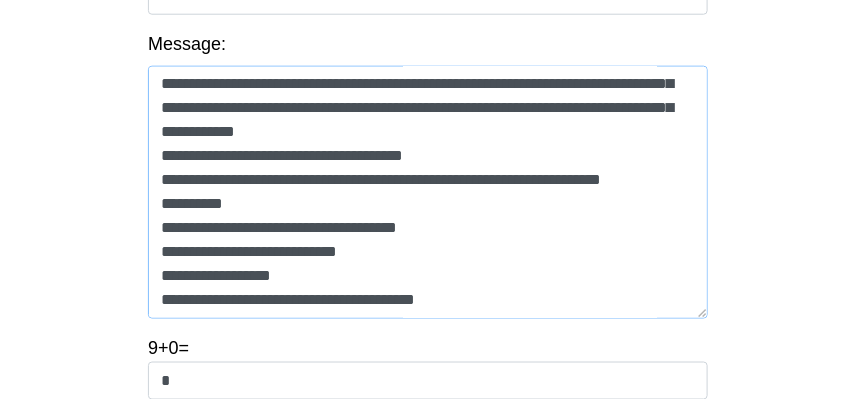 drag, startPoint x: 162, startPoint y: 223, endPoint x: 278, endPoint y: 294, distance: 136.00368 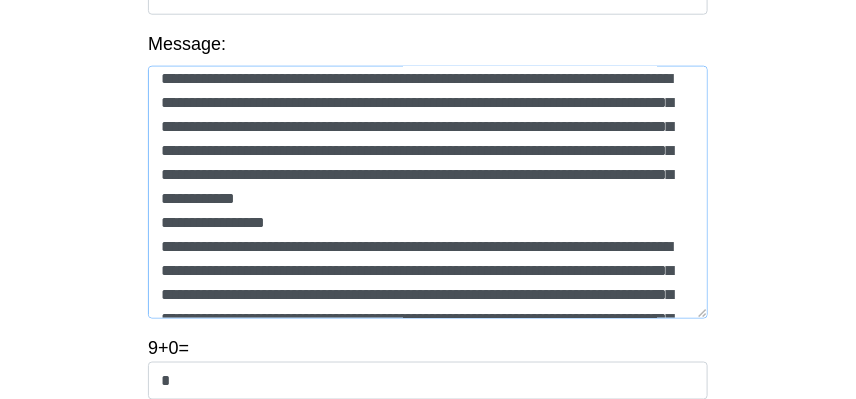 scroll, scrollTop: 200, scrollLeft: 0, axis: vertical 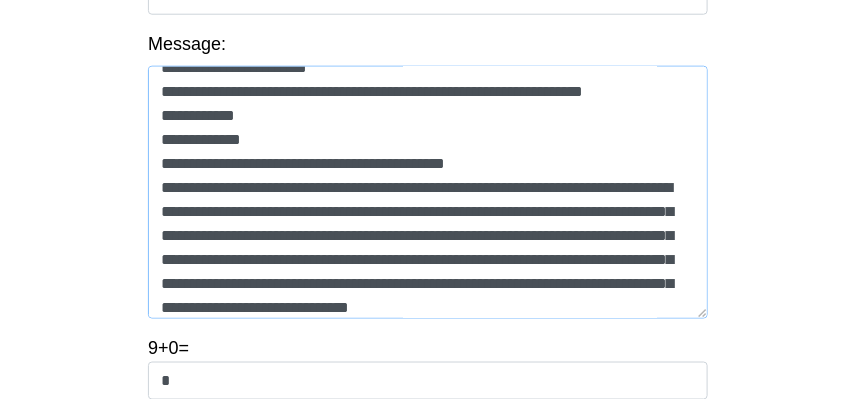 drag, startPoint x: 153, startPoint y: 233, endPoint x: 488, endPoint y: 237, distance: 335.02386 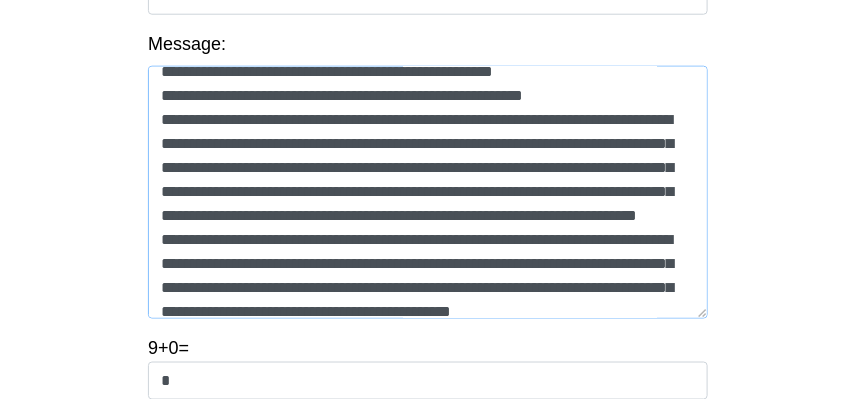 scroll, scrollTop: 951, scrollLeft: 0, axis: vertical 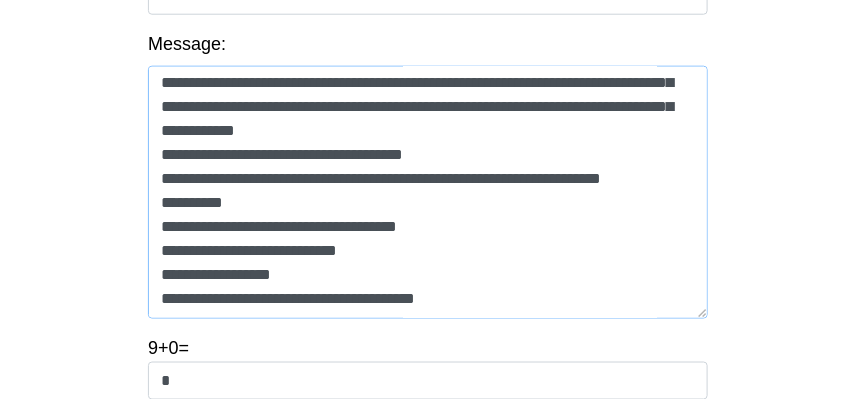 drag, startPoint x: 165, startPoint y: 137, endPoint x: 329, endPoint y: 146, distance: 164.24677 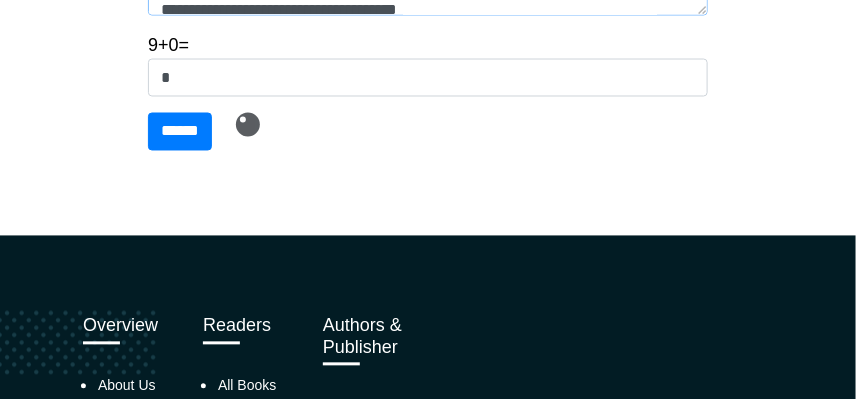 scroll, scrollTop: 800, scrollLeft: 0, axis: vertical 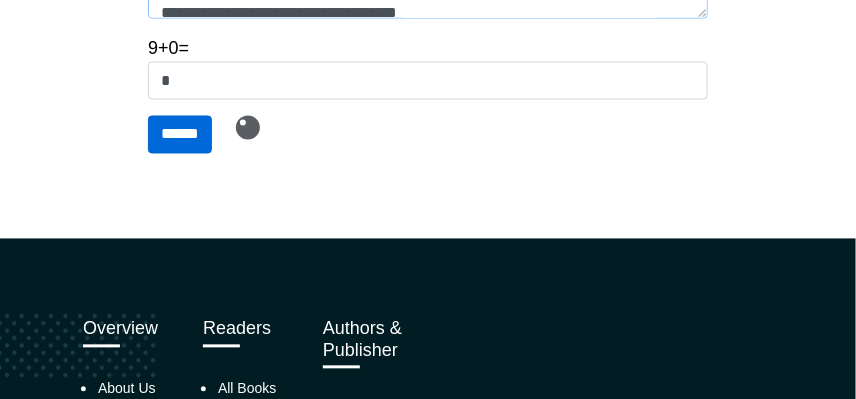 type on "**********" 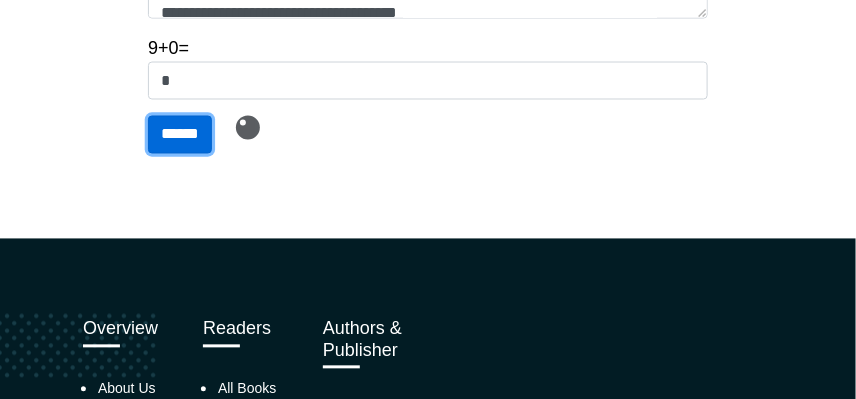 click on "******" at bounding box center [180, 135] 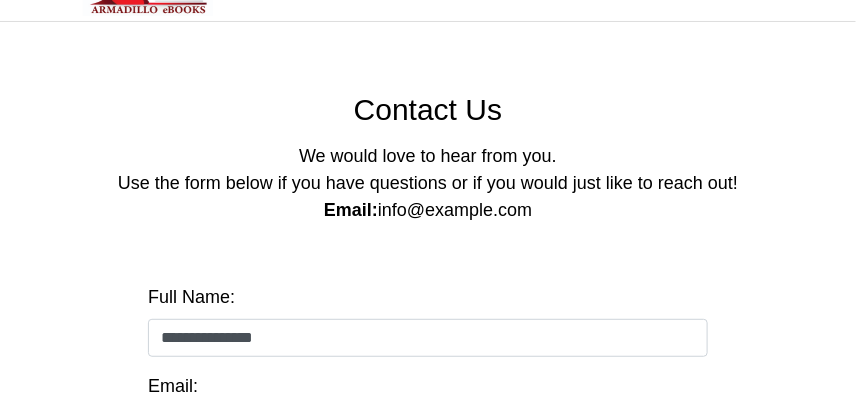 scroll, scrollTop: 0, scrollLeft: 0, axis: both 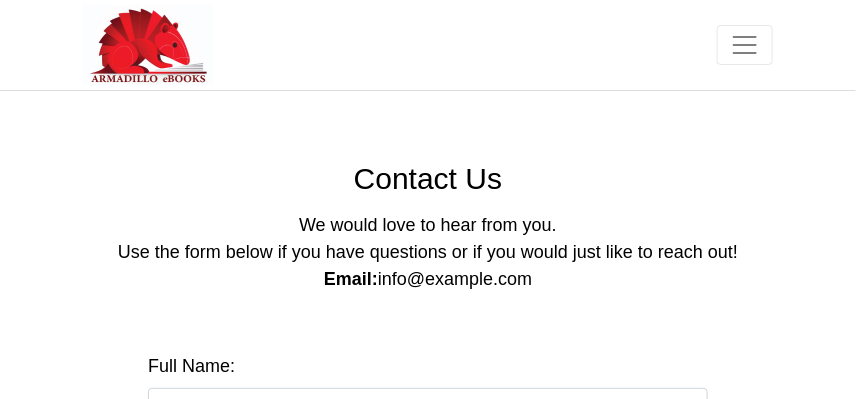 drag, startPoint x: 361, startPoint y: 277, endPoint x: 560, endPoint y: 281, distance: 199.04019 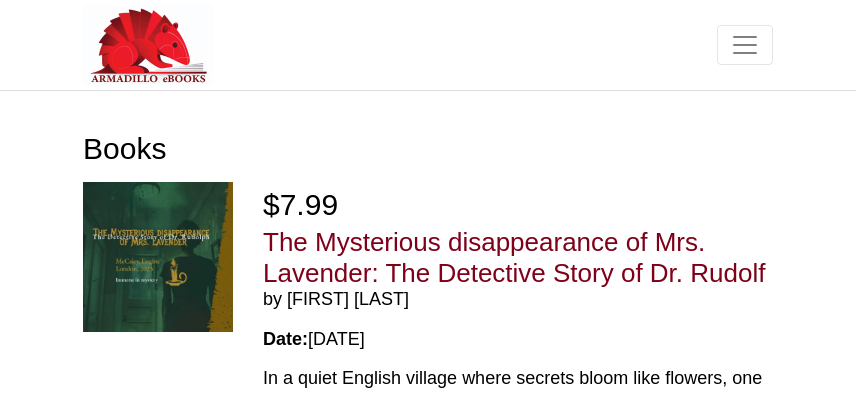 scroll, scrollTop: 0, scrollLeft: 0, axis: both 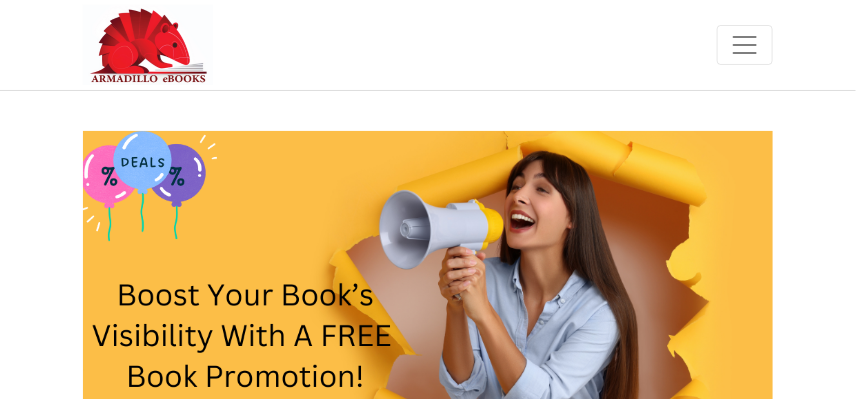 click at bounding box center (745, 45) 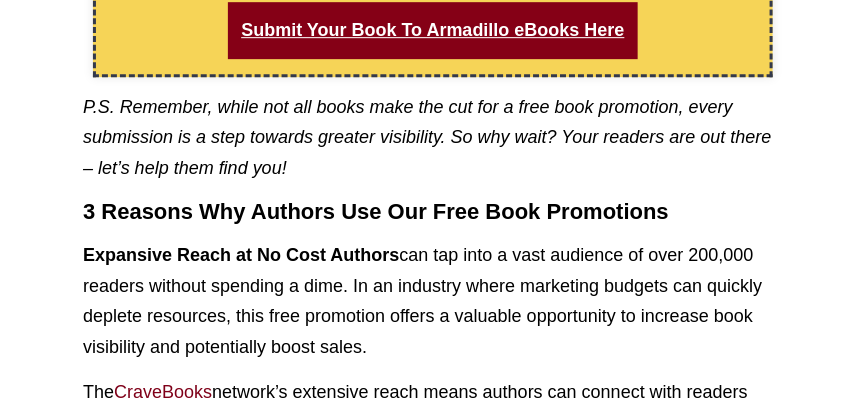 scroll, scrollTop: 1400, scrollLeft: 0, axis: vertical 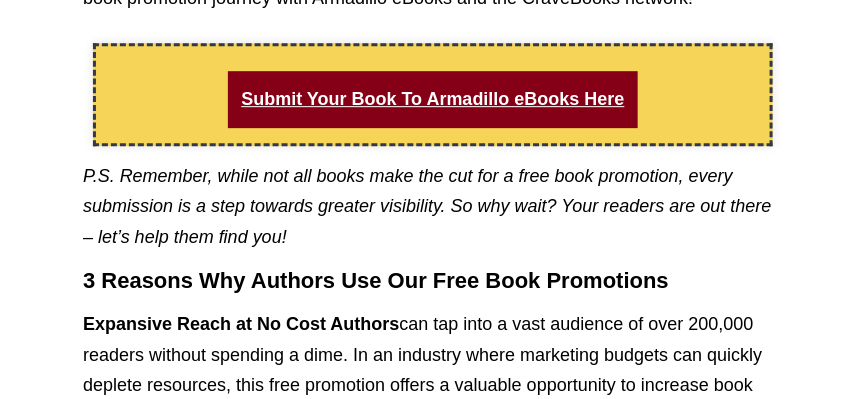 click on "Submit Your Book To Armadillo eBooks Here" at bounding box center [432, 99] 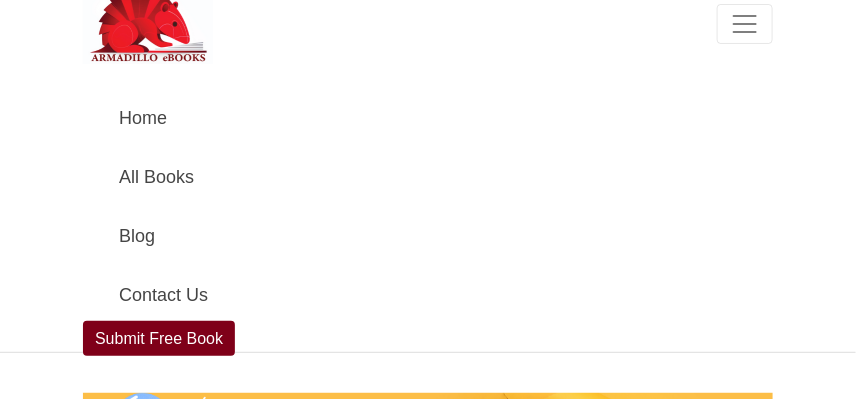 scroll, scrollTop: 0, scrollLeft: 0, axis: both 